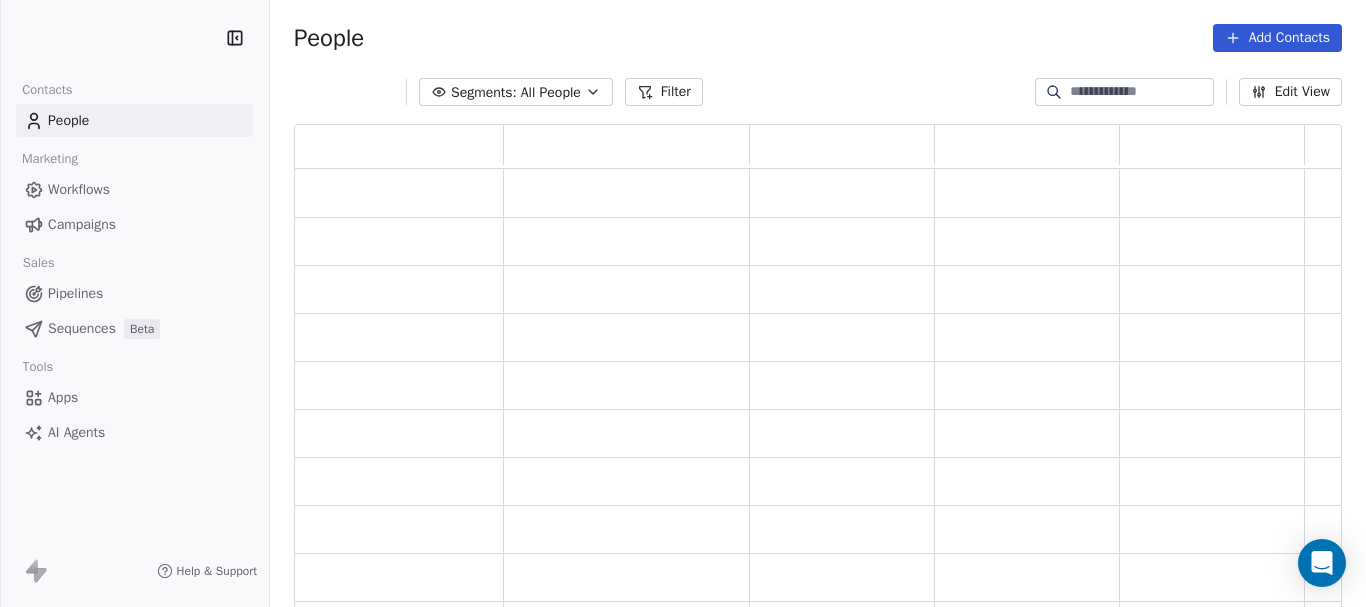 scroll, scrollTop: 0, scrollLeft: 0, axis: both 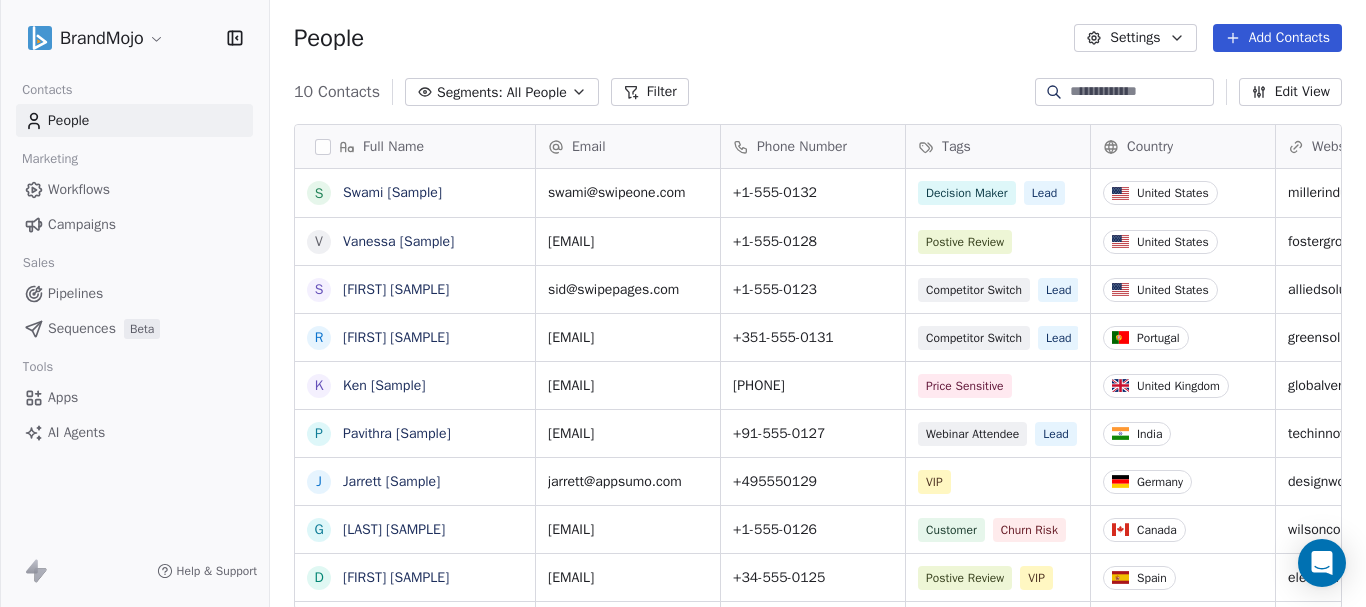 click on "Settings Add Contacts Contacts Segments: All People Filter Edit View Tag Add to Sequence Export Full Name S [NAME] [SAMPLE] V Vanessa [SAMPLE] S Sid [SAMPLE] R Ram [SAMPLE] K Ken [SAMPLE] P Pavithra [SAMPLE] J Jarrett [SAMPLE] G Ganesan [SAMPLE] D Dusty [SAMPLE] C Caitlin [SAMPLE] Email Phone Number Tags Country Website Job Title Status Contact Source swami@swipeone.com +1-[PHONE] Decision Maker Lead United States millerindustries.com President New Lead Social Media vanessa@appsumo.com +1-[PHONE] Postive Review United States fostergroup.com Managing Director Closed Won Referral sid@swipepages.com +1-[PHONE] Competitor Switch Lead United States alliedsolutions.com Director of Operations Qualifying Website Form ram@swipeone.com +351-[PHONE] Competitor Switch Lead Portugal greensolutions.pt Sustainability Head Closed Won Facebook Ad ken@swipepages.com [PHONE] Price Sensitive" at bounding box center (683, 303) 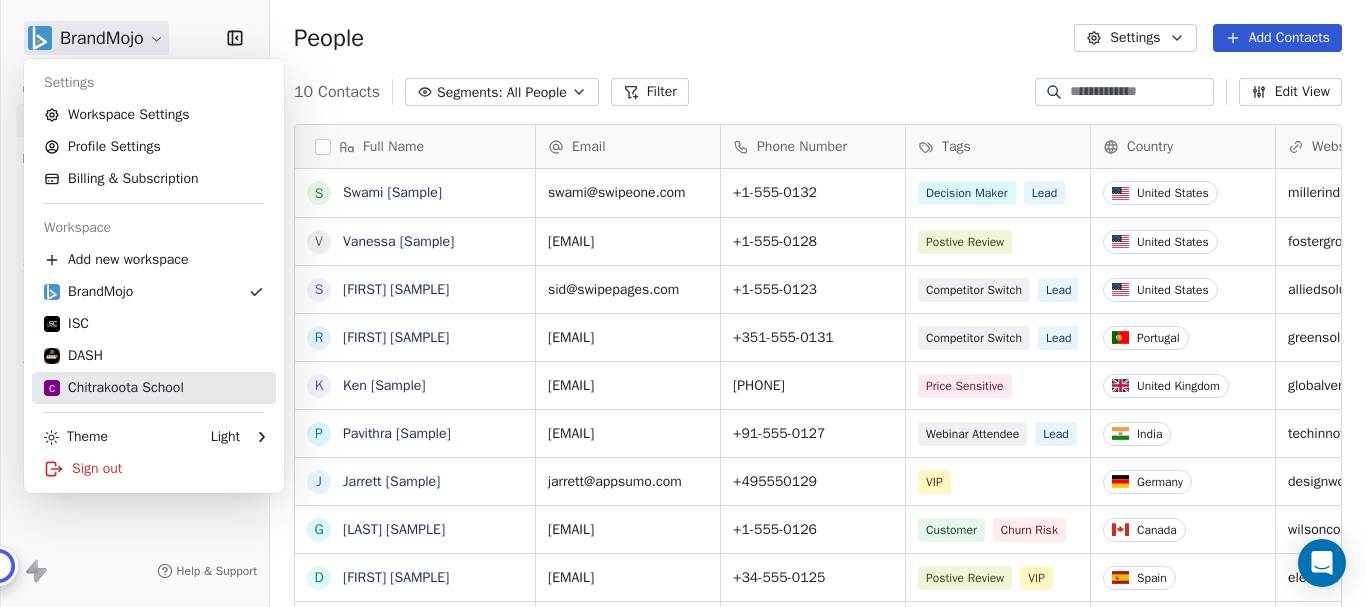 click on "C [LOCATION] School" at bounding box center [114, 388] 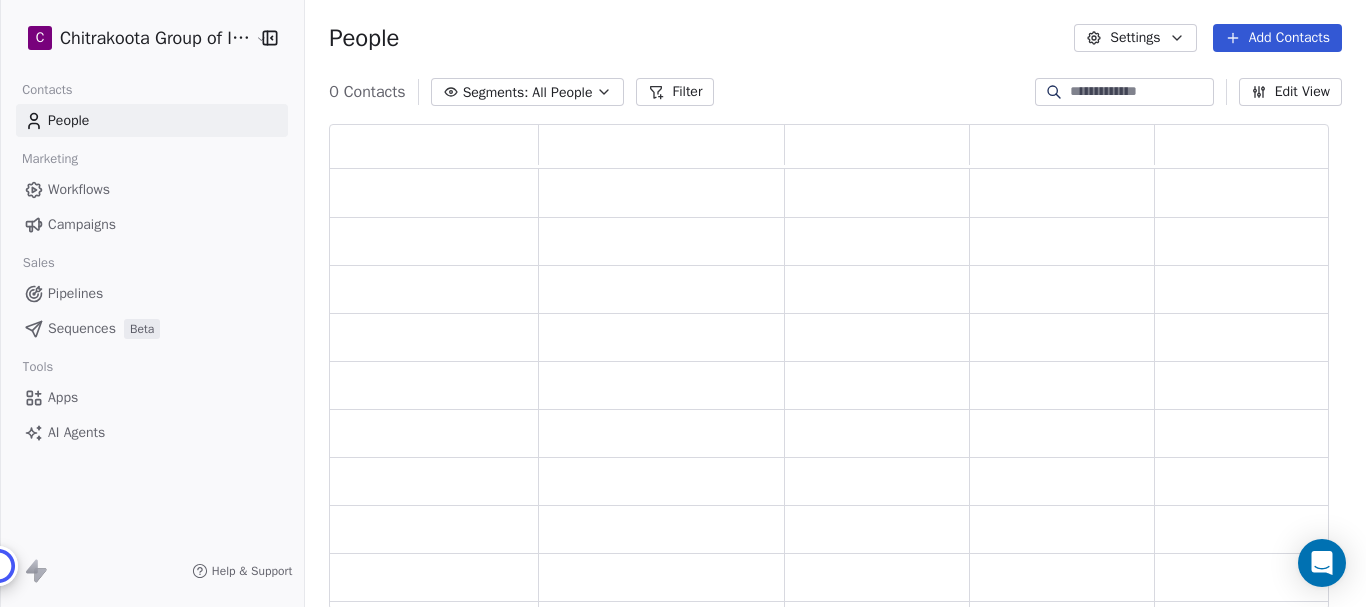 scroll, scrollTop: 16, scrollLeft: 16, axis: both 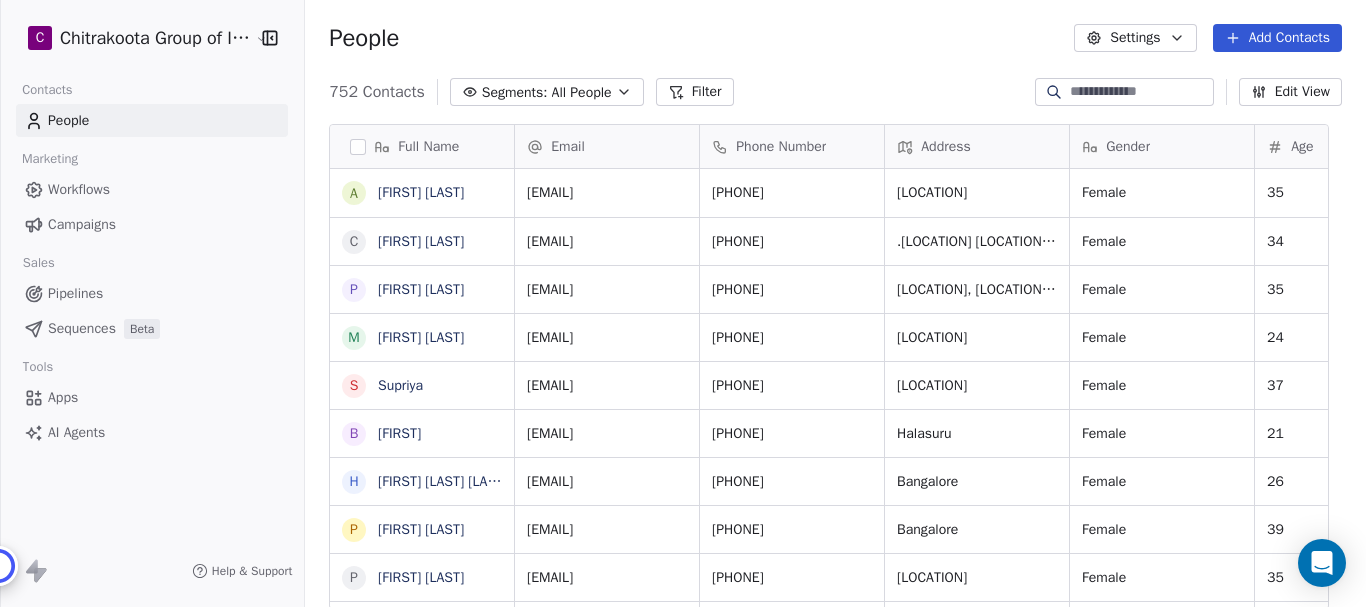 click on "Workflows" at bounding box center [79, 189] 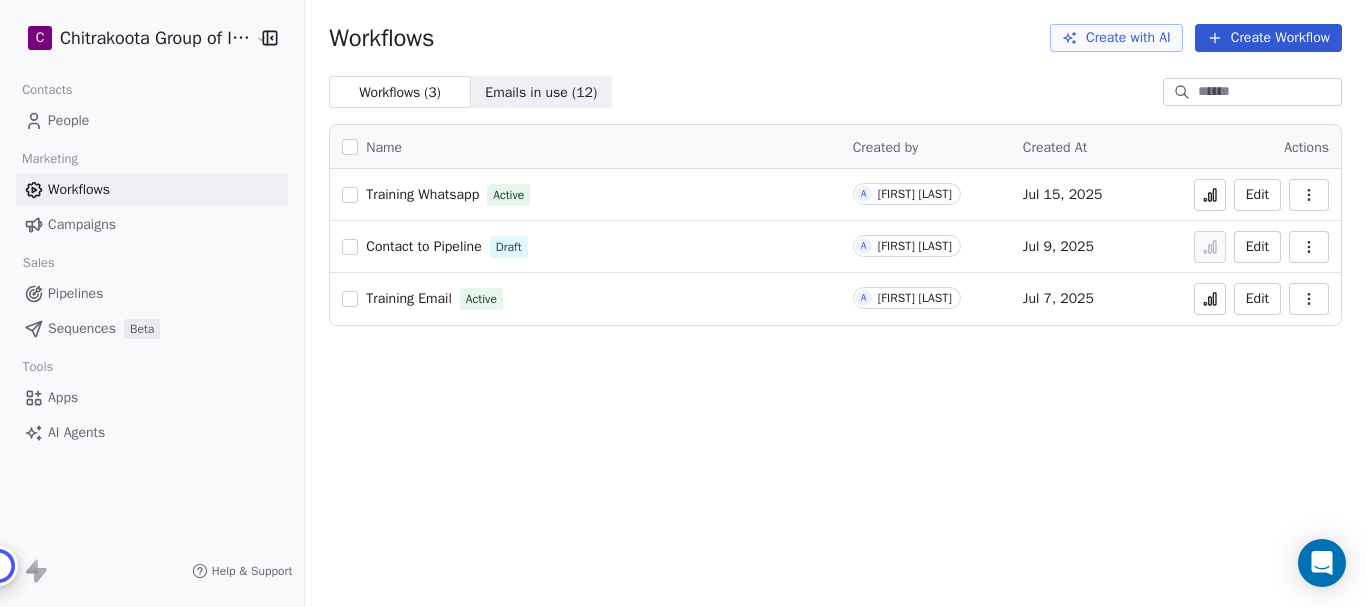 click 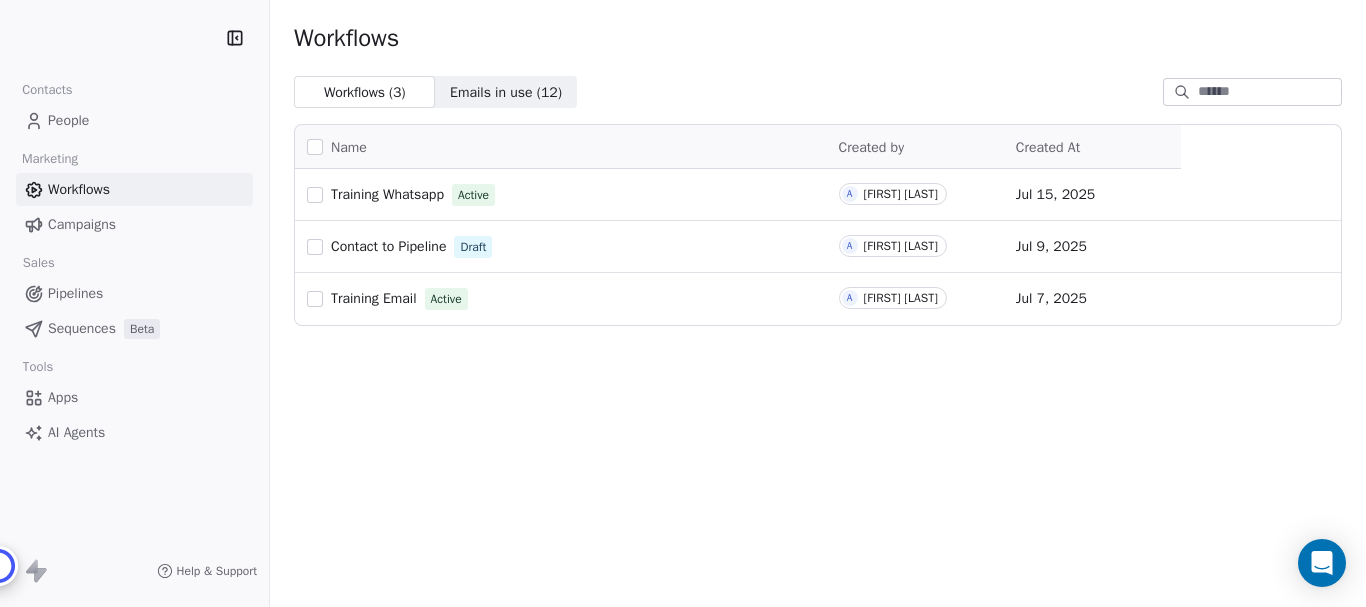 scroll, scrollTop: 0, scrollLeft: 0, axis: both 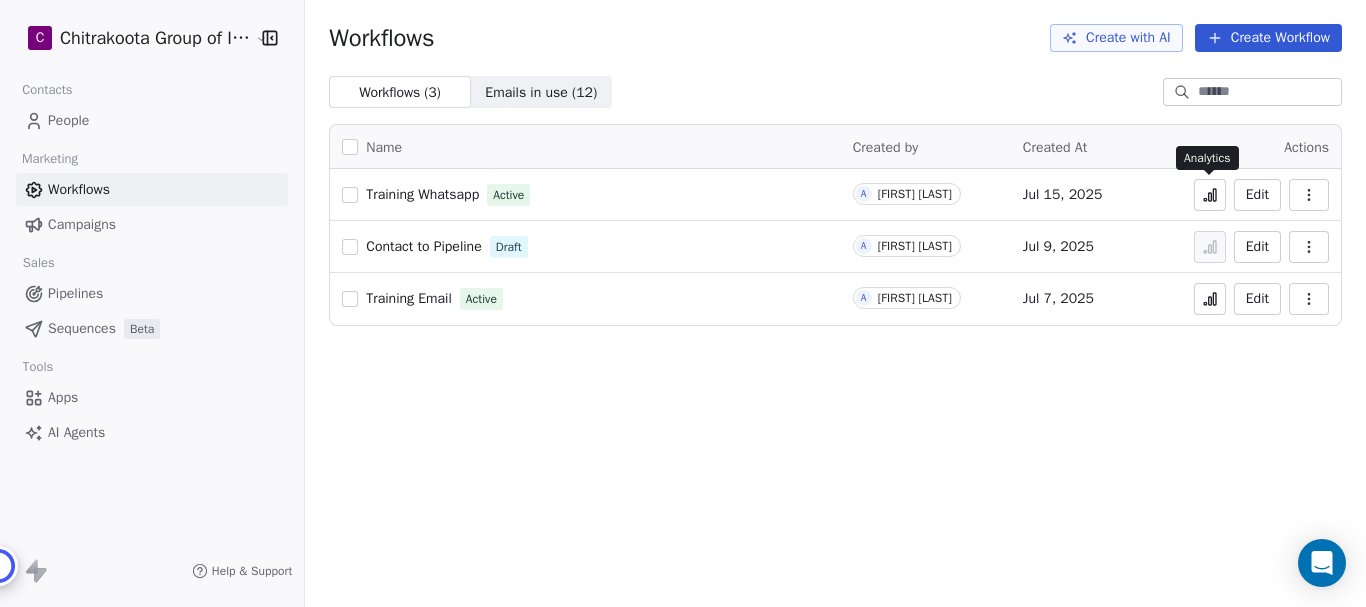 click 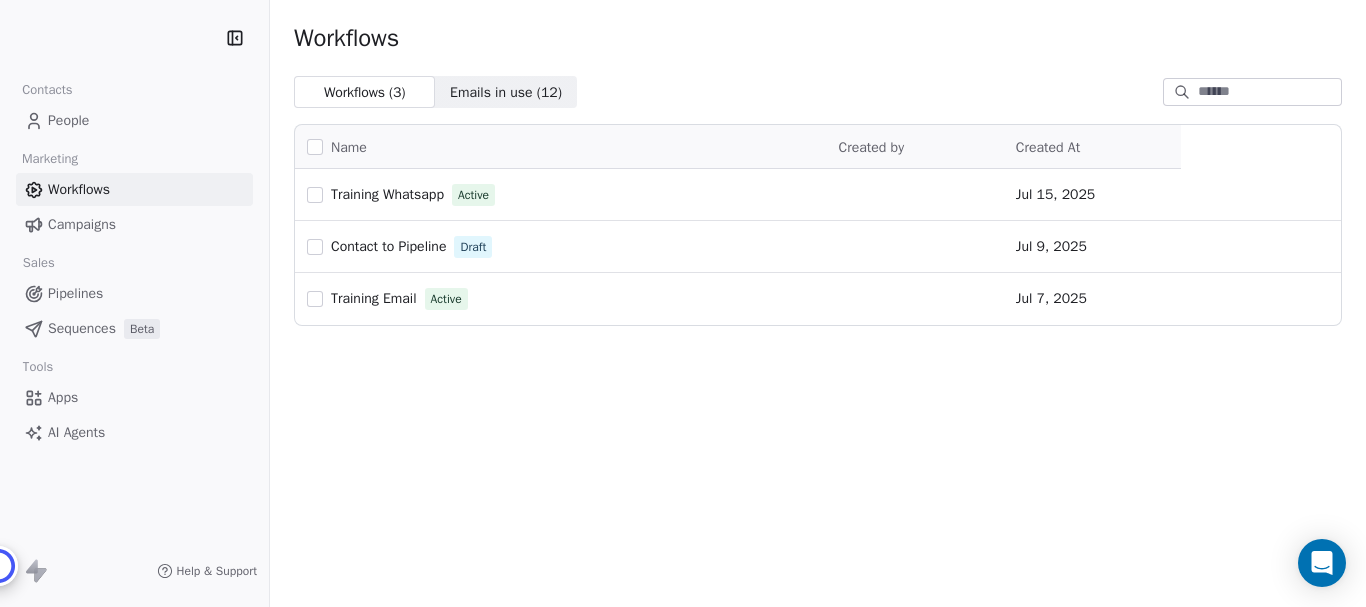 scroll, scrollTop: 0, scrollLeft: 0, axis: both 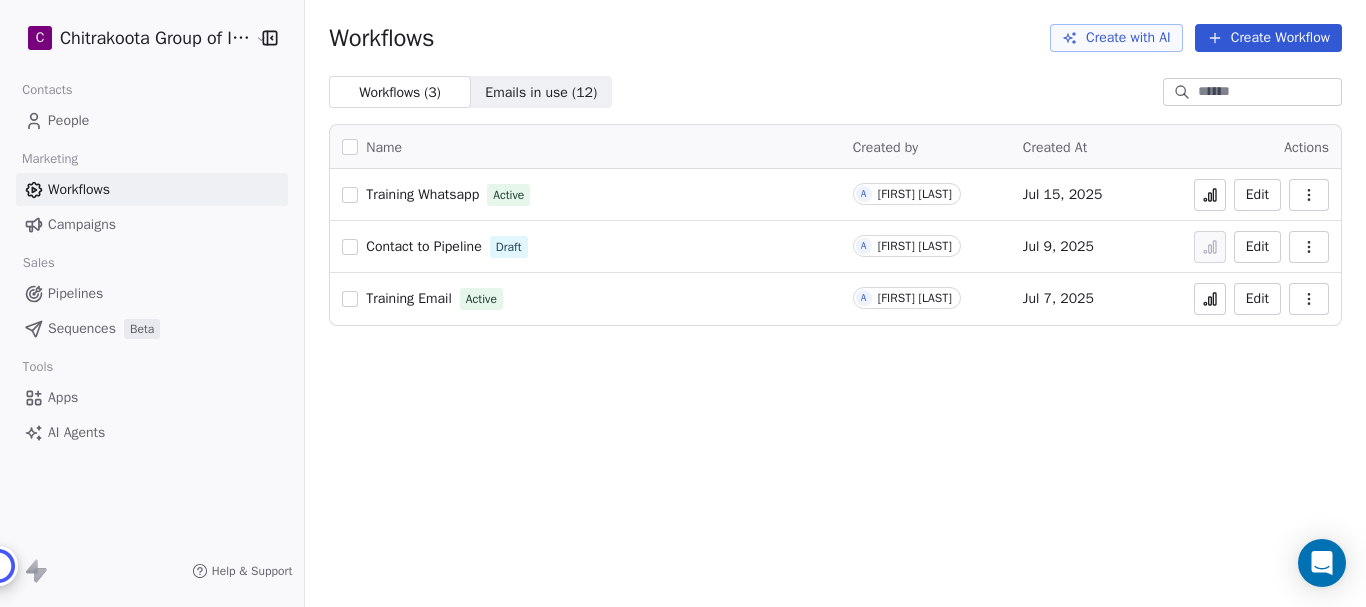 click on "Training Whatsapp" at bounding box center (422, 194) 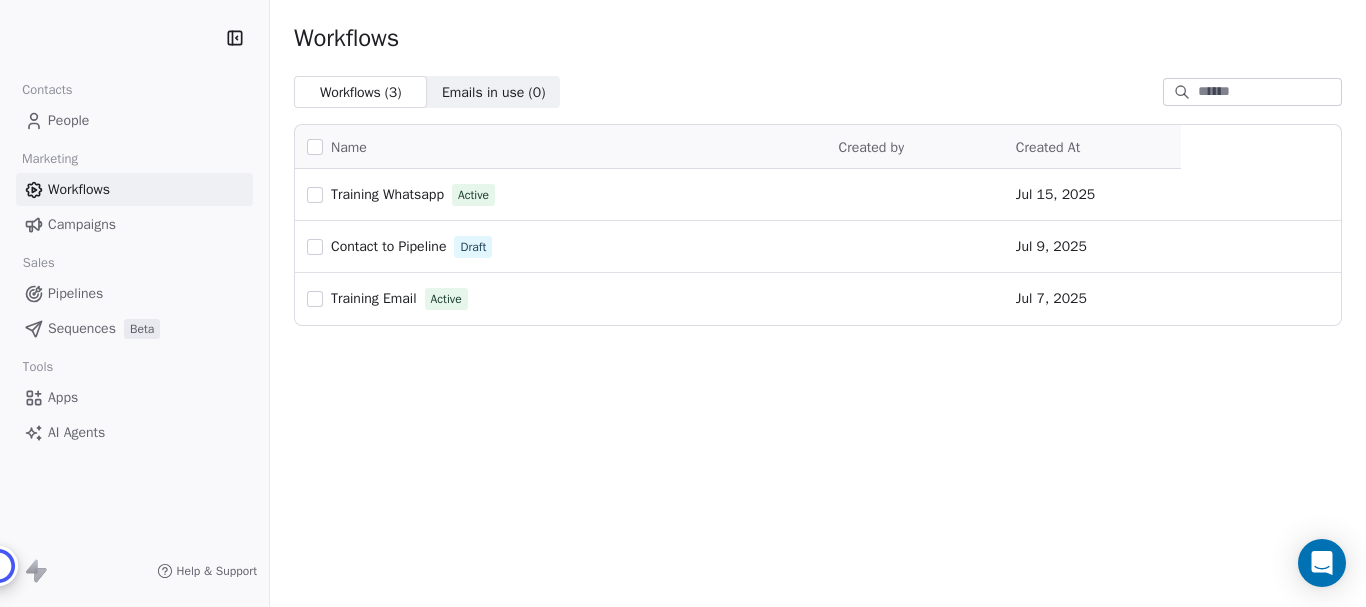 scroll, scrollTop: 0, scrollLeft: 0, axis: both 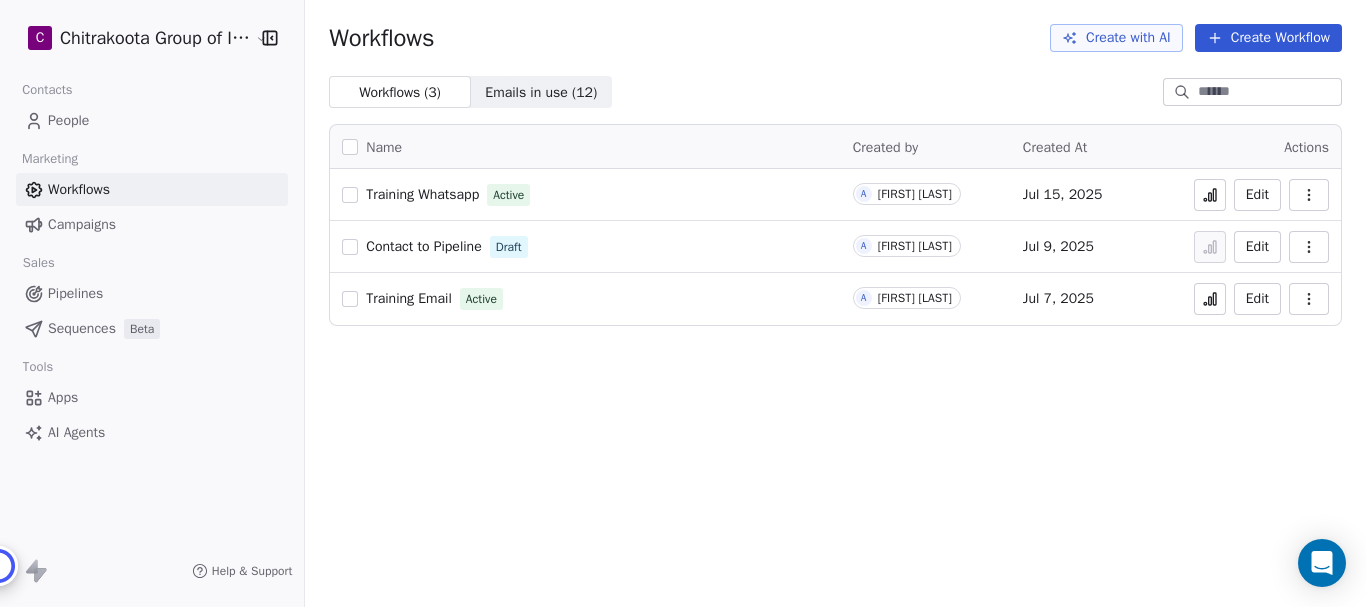 click on "Workflows Create with AI Create Workflow Workflows ( 3 ) Workflows ( 3 ) Emails in use ( 12 ) Emails in use ( 12 ) Name Created by Created At Actions TrainingWhatsapp Active A [FIRST] [LAST] [DATE] Edit Contact to Pipeline Draft A [FIRST] [LAST] [DATE] Edit Training Email Active A [FIRST] [LAST] [DATE] Edit" at bounding box center (683, 303) 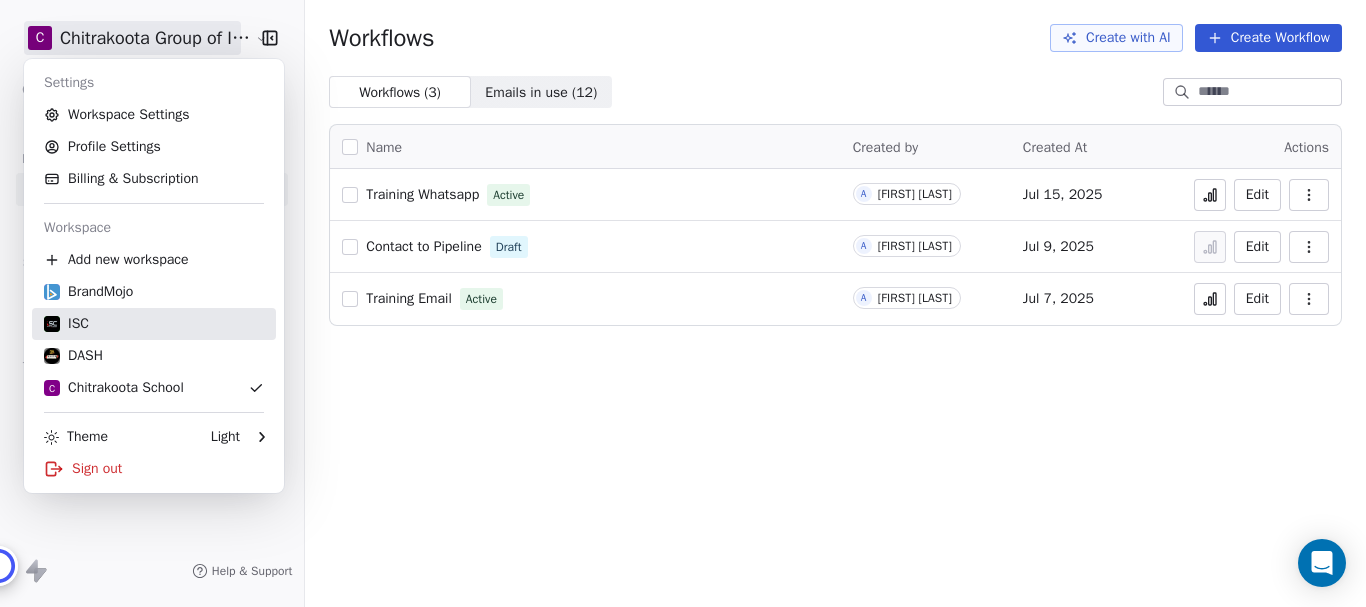 click on "ISC" at bounding box center [154, 324] 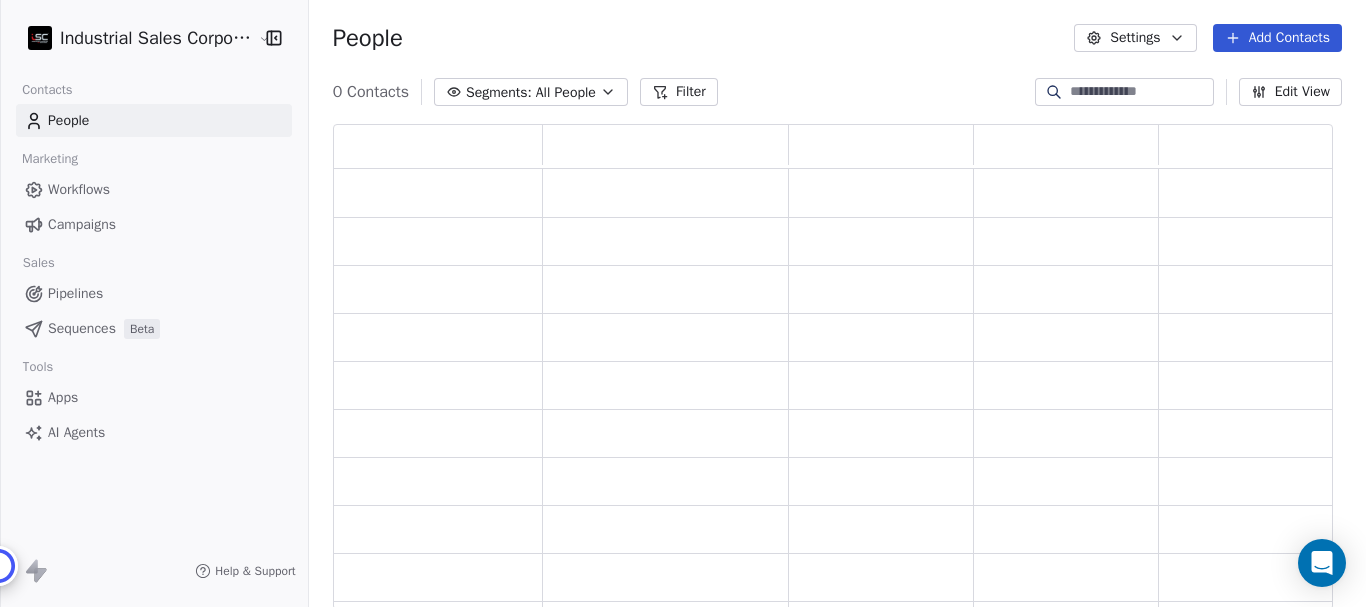 scroll, scrollTop: 16, scrollLeft: 16, axis: both 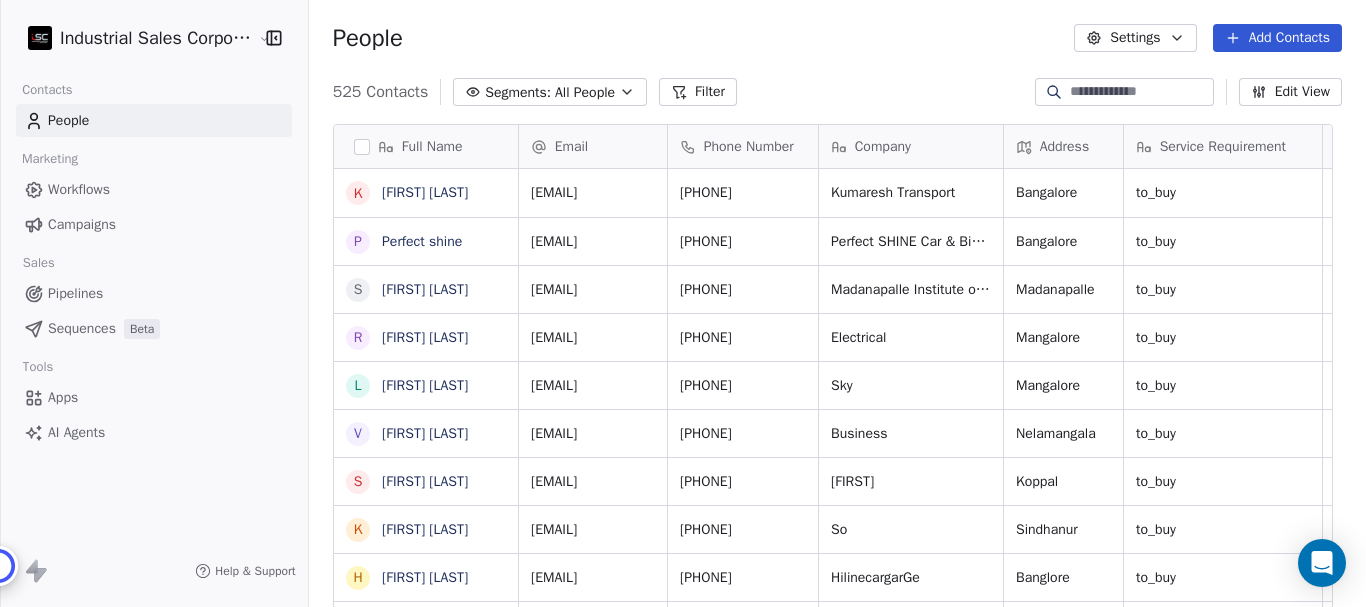 click on "Workflows" at bounding box center [79, 189] 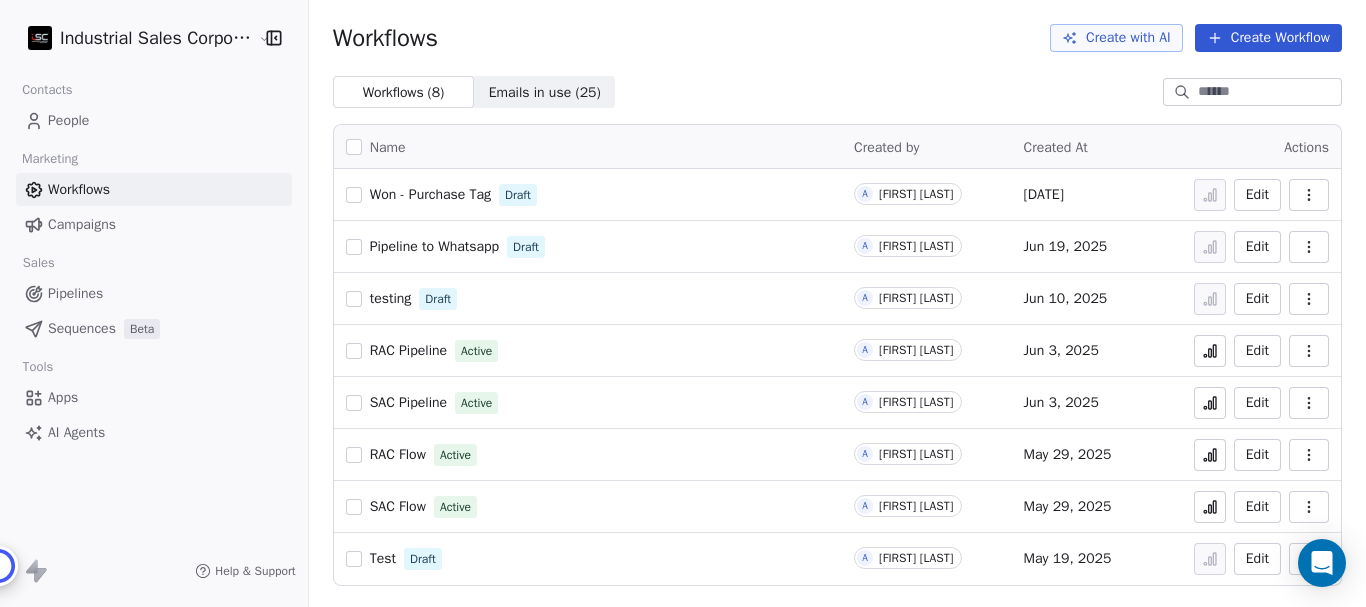 click 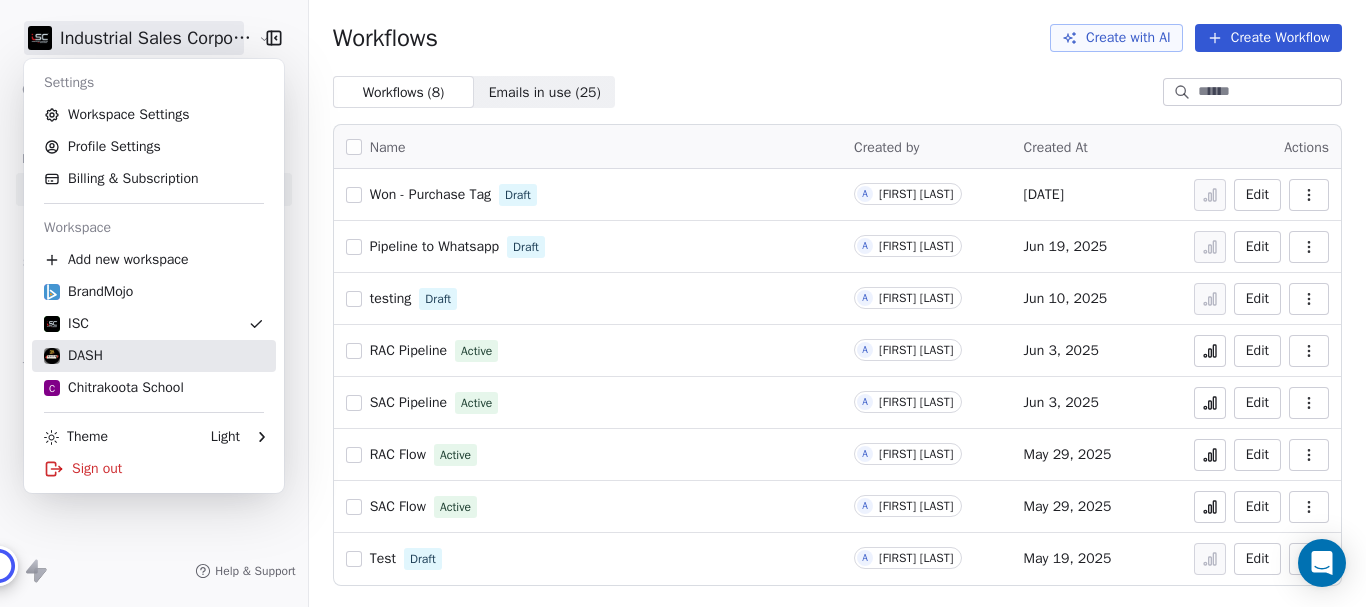 click on "DASH" at bounding box center (73, 356) 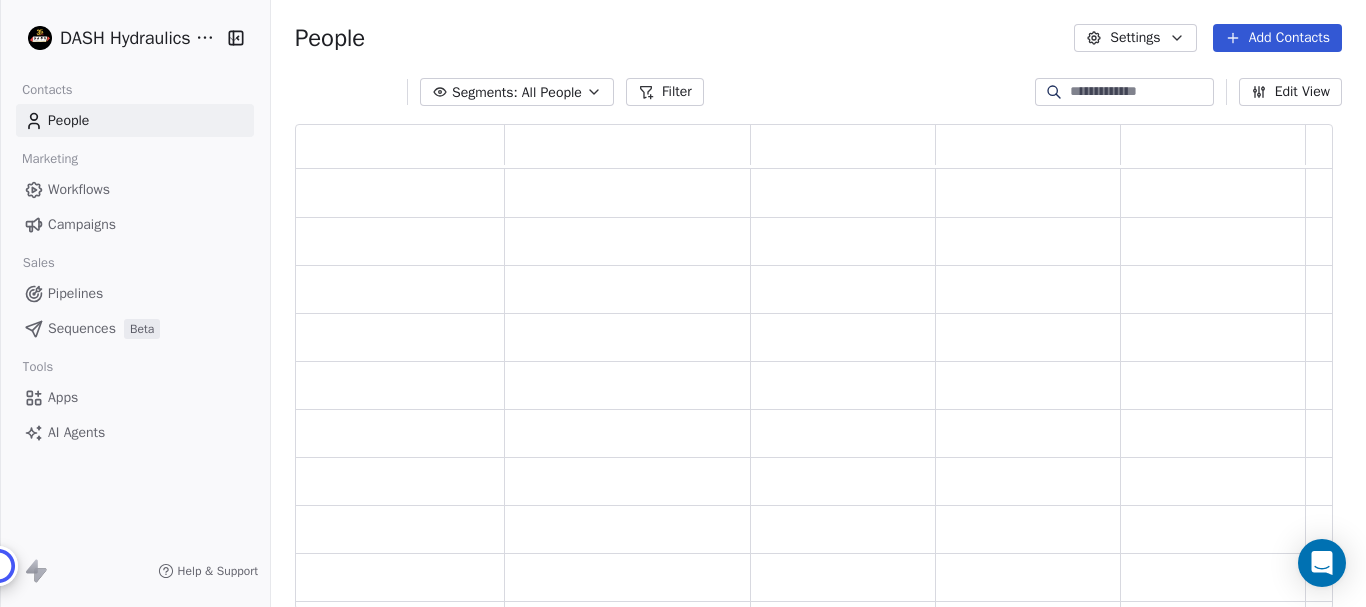 scroll, scrollTop: 16, scrollLeft: 16, axis: both 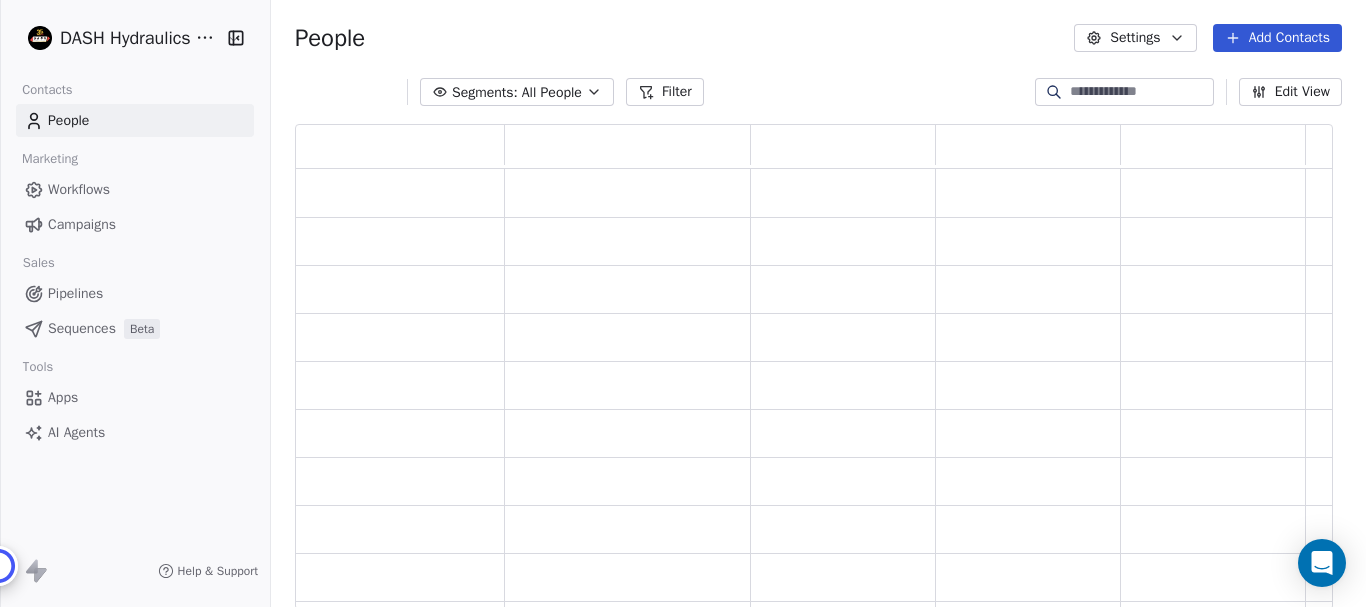 click on "Workflows" at bounding box center (79, 189) 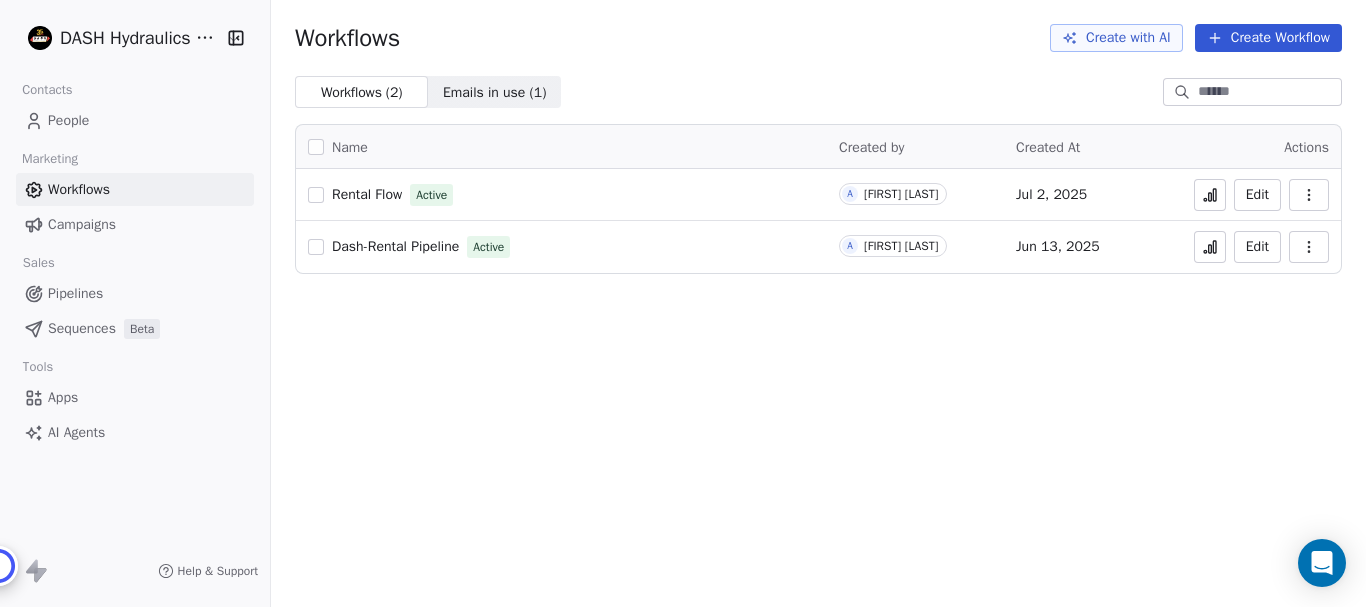 click 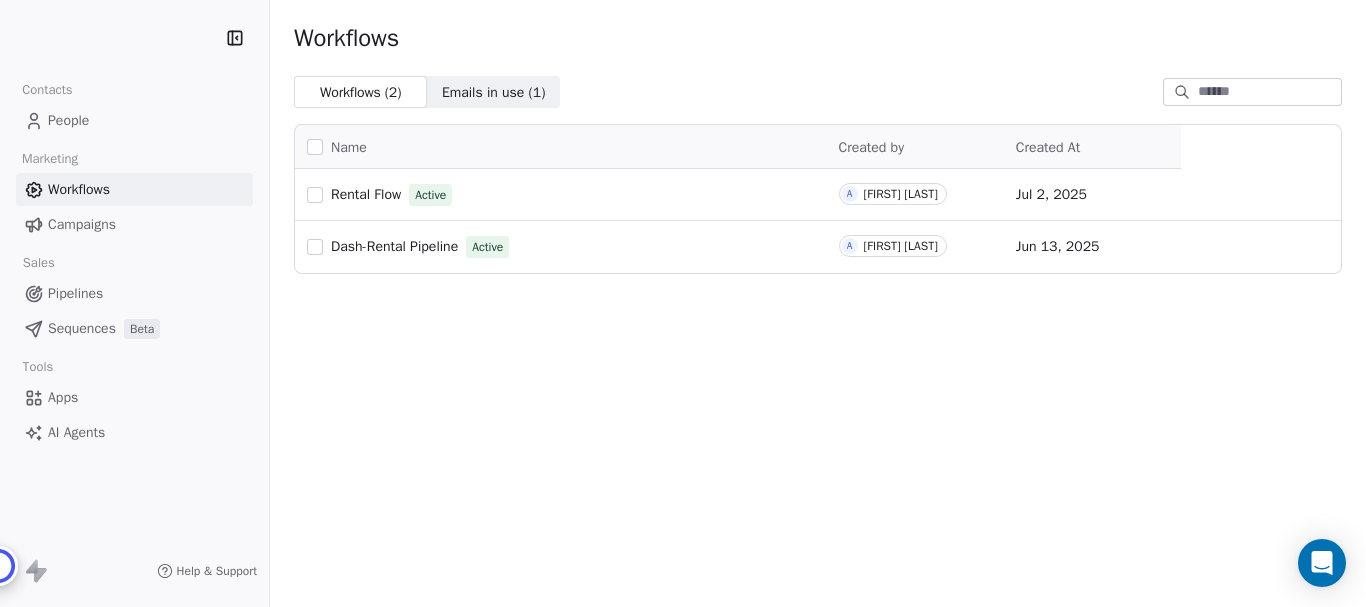 scroll, scrollTop: 0, scrollLeft: 0, axis: both 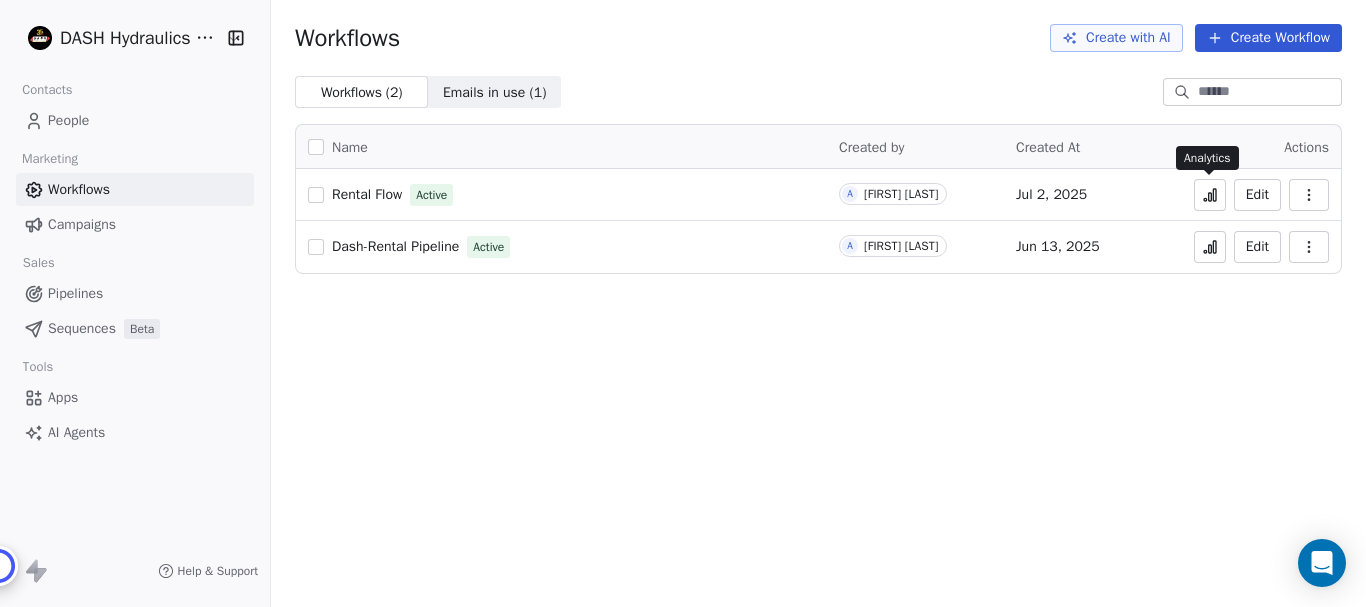 click 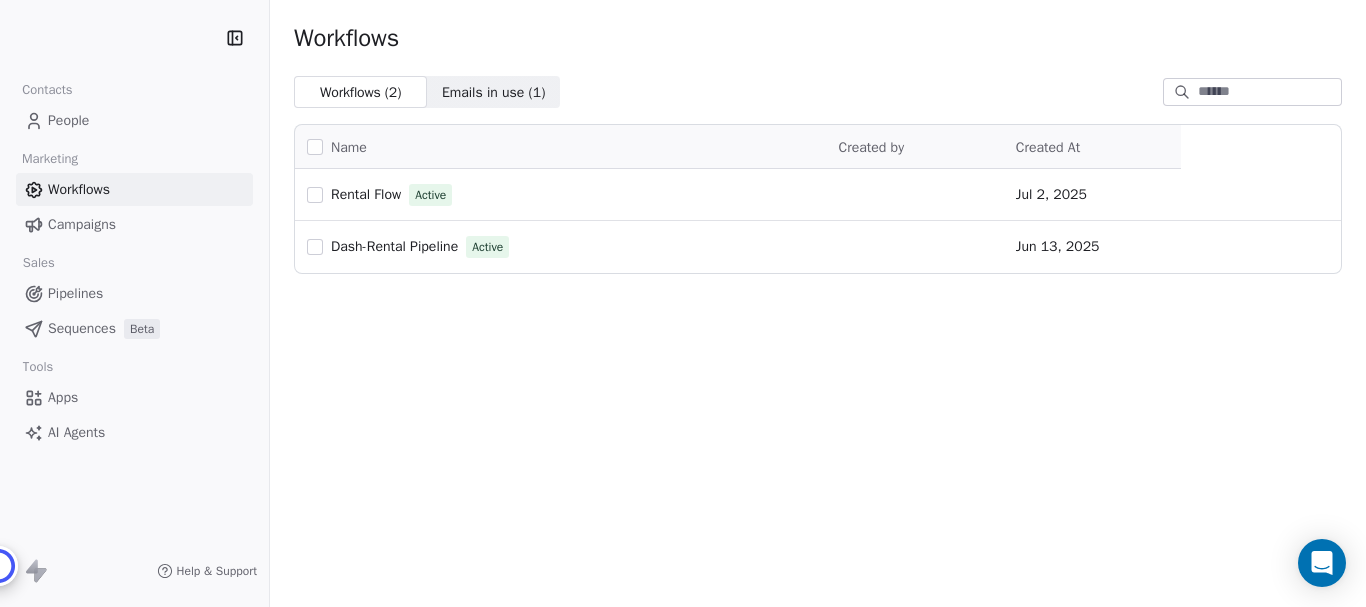 scroll, scrollTop: 0, scrollLeft: 0, axis: both 